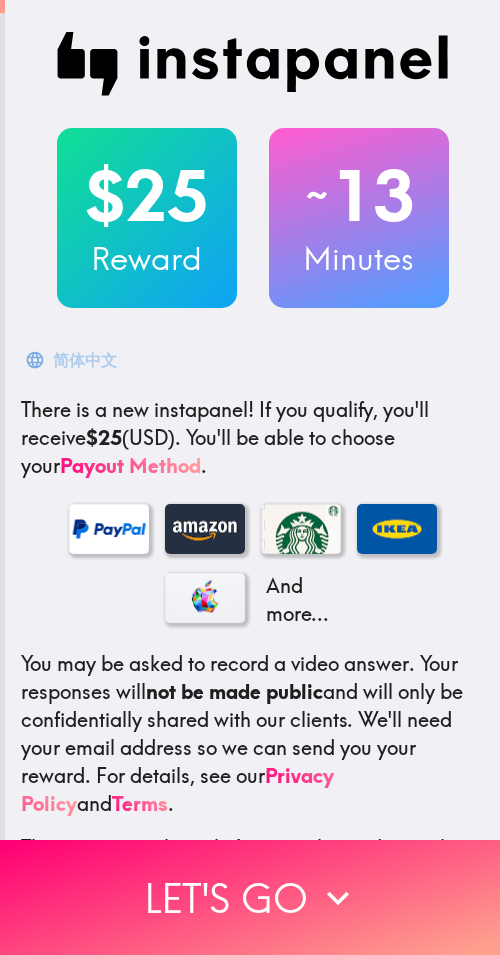 scroll, scrollTop: 0, scrollLeft: 0, axis: both 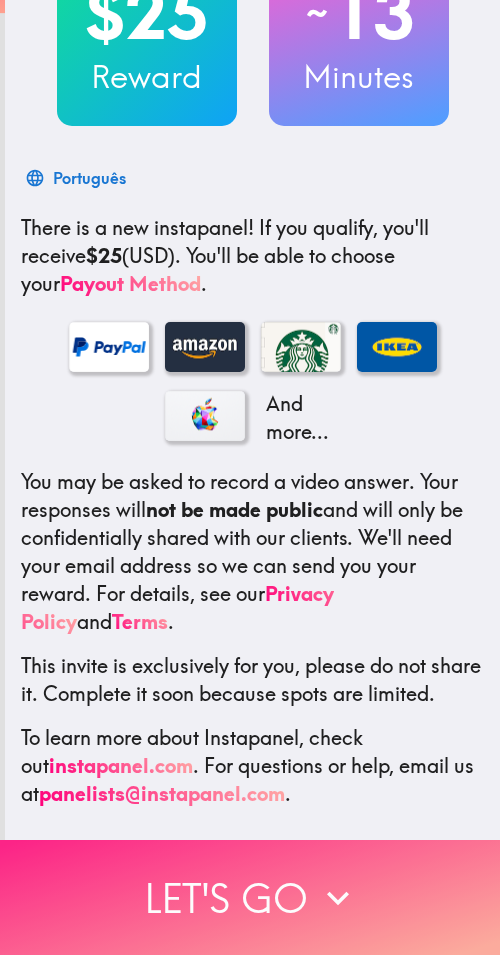 click on "Let's go" at bounding box center (250, 897) 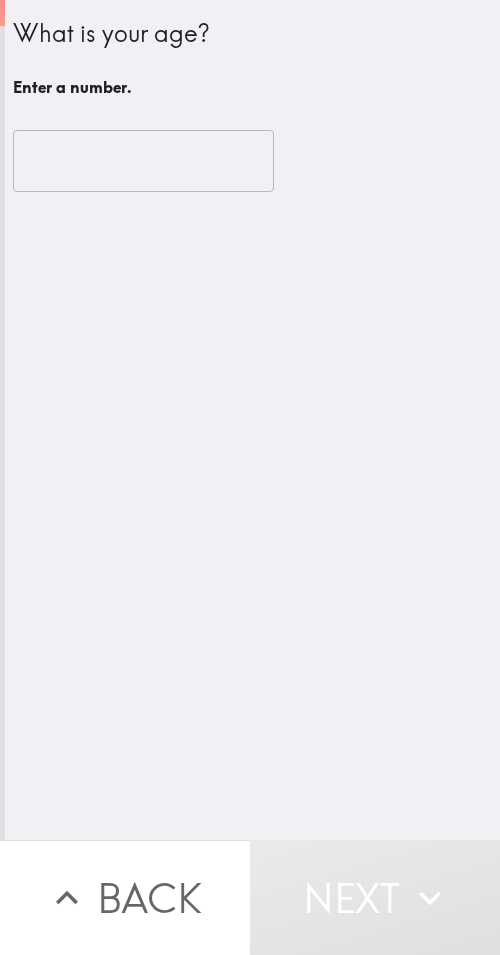 click at bounding box center (143, 161) 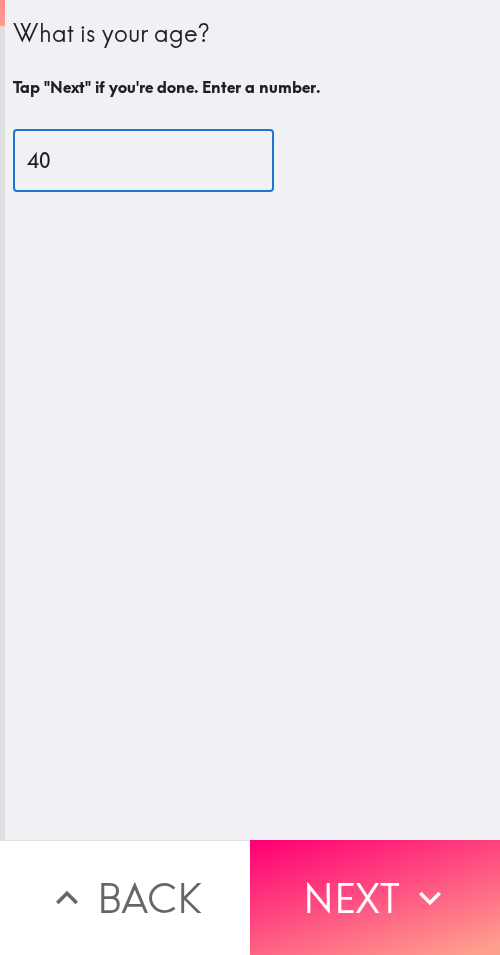 type on "40" 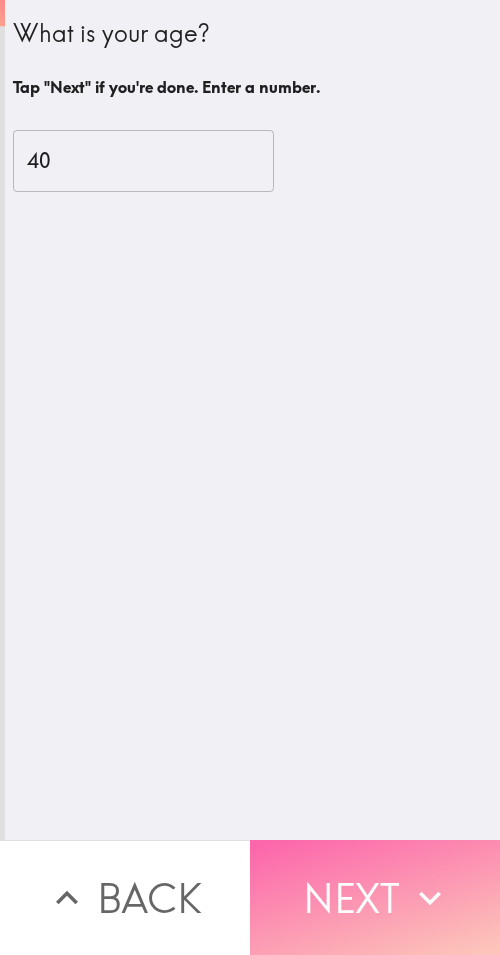 click on "Next" at bounding box center (375, 897) 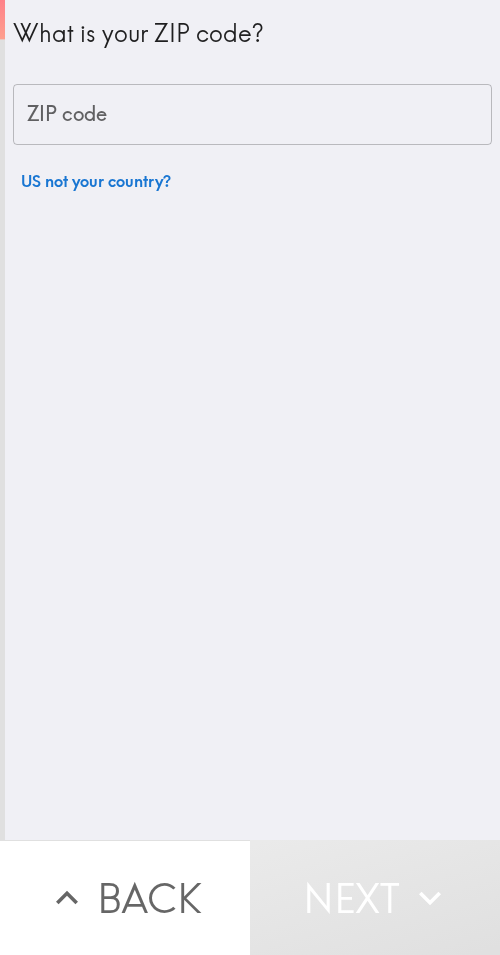 click on "ZIP code" at bounding box center (252, 115) 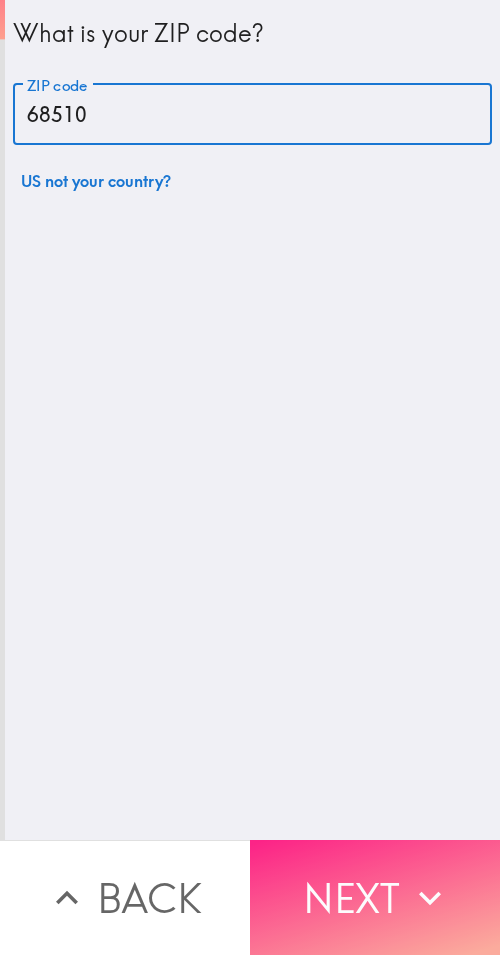 type on "68510" 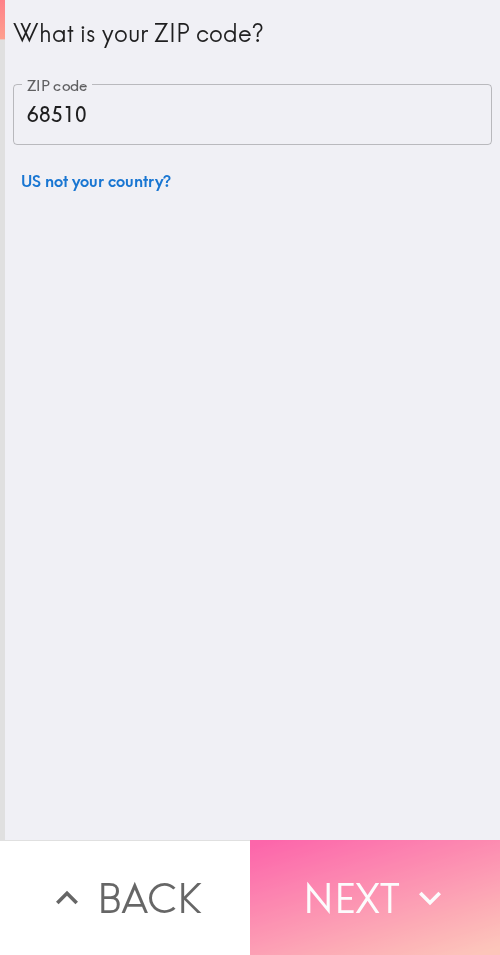 click on "Next" at bounding box center [375, 897] 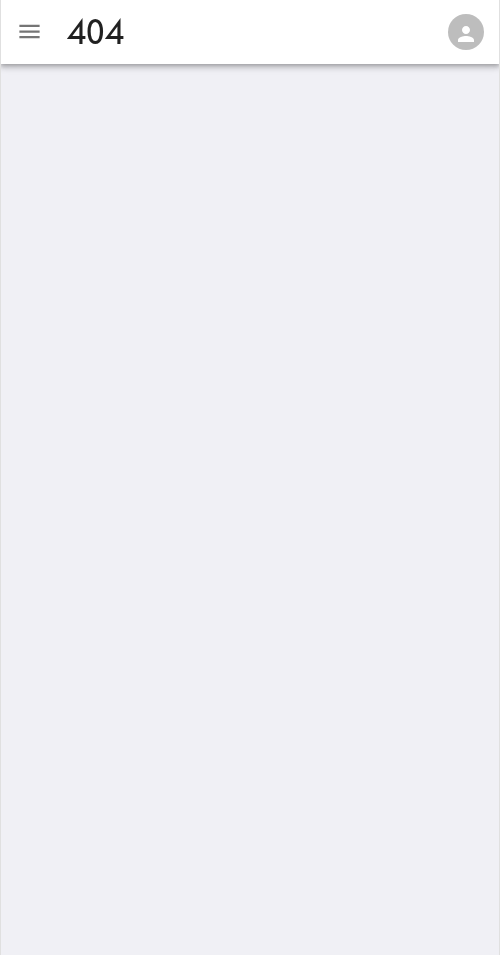scroll, scrollTop: 0, scrollLeft: 0, axis: both 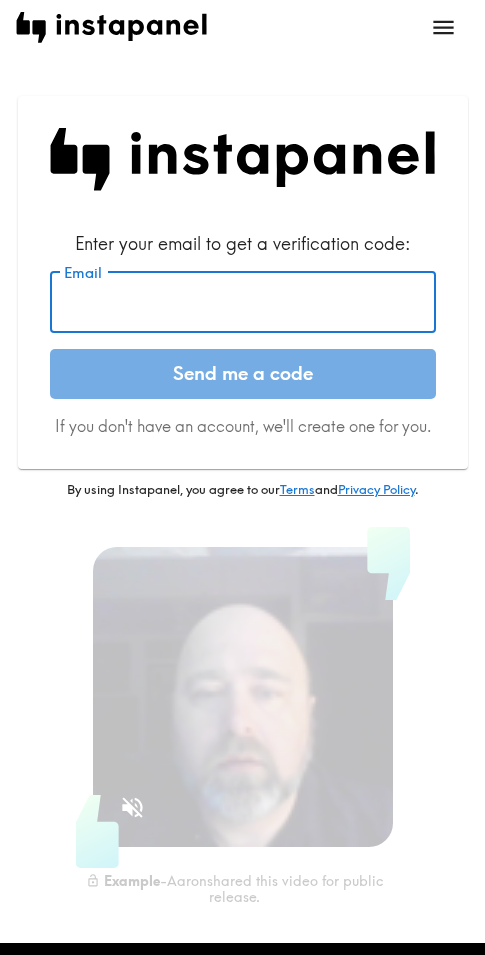 click on "Enter your email to get a verification code: Email Email Send me a code If you don't have an account, we'll create one for you." at bounding box center [243, 334] 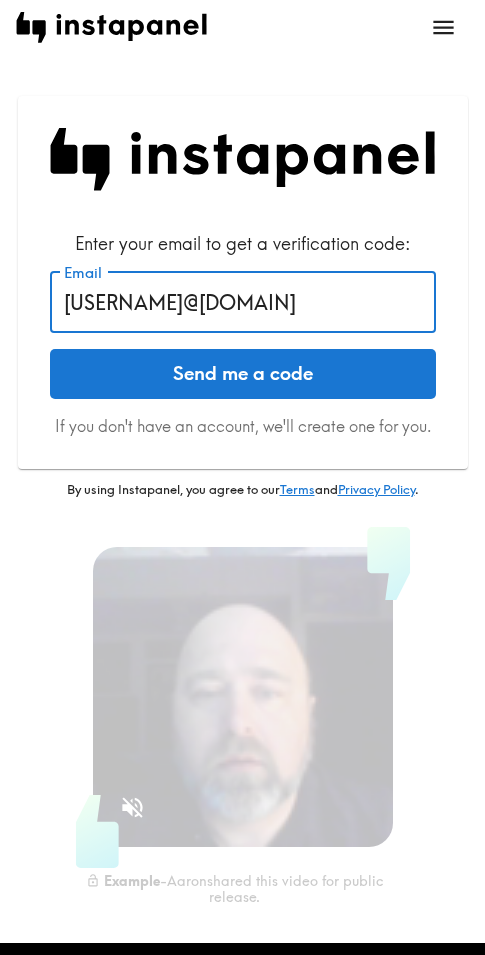 type on "porterwillie5364@gmail.com" 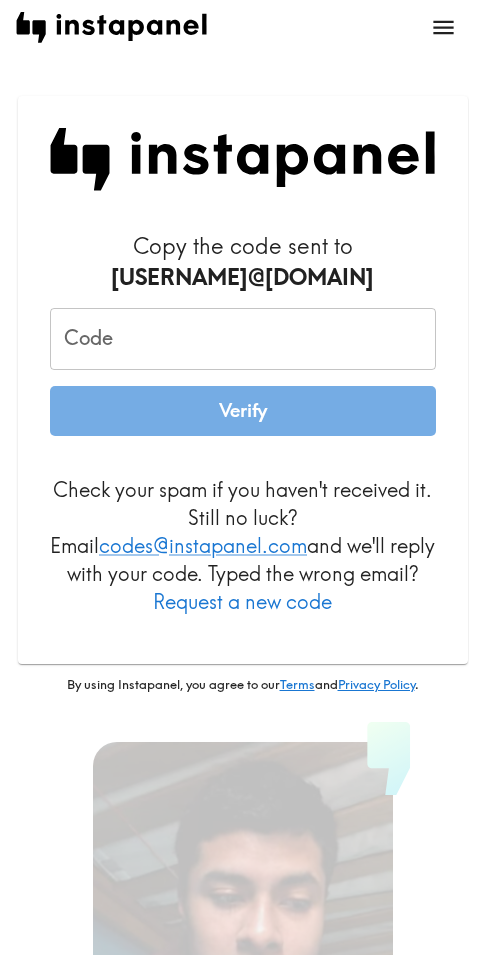 click on "Code" at bounding box center (243, 339) 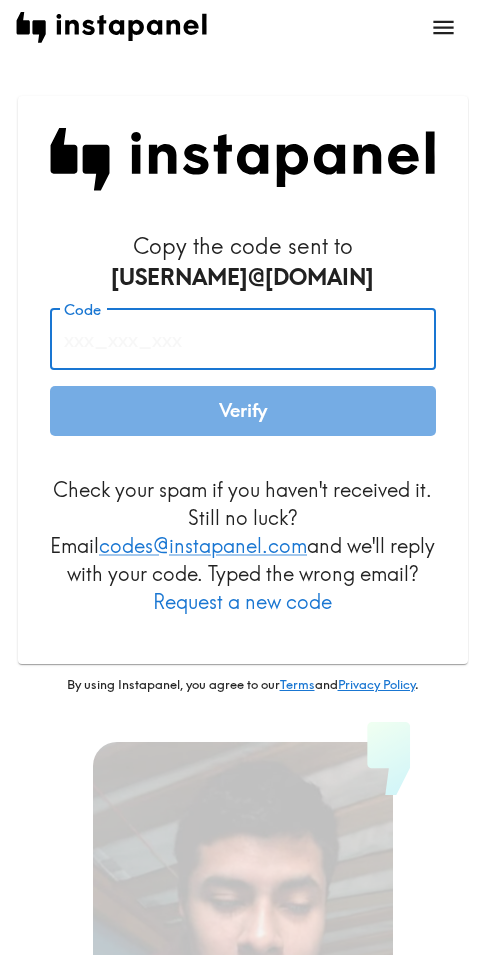 paste on "bng_aAB_J3h" 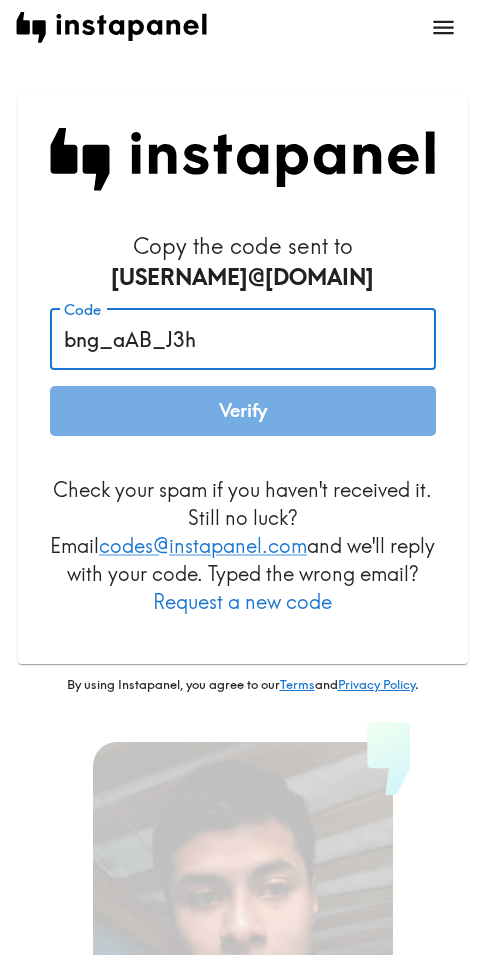 type on "bng_aAB_J3h" 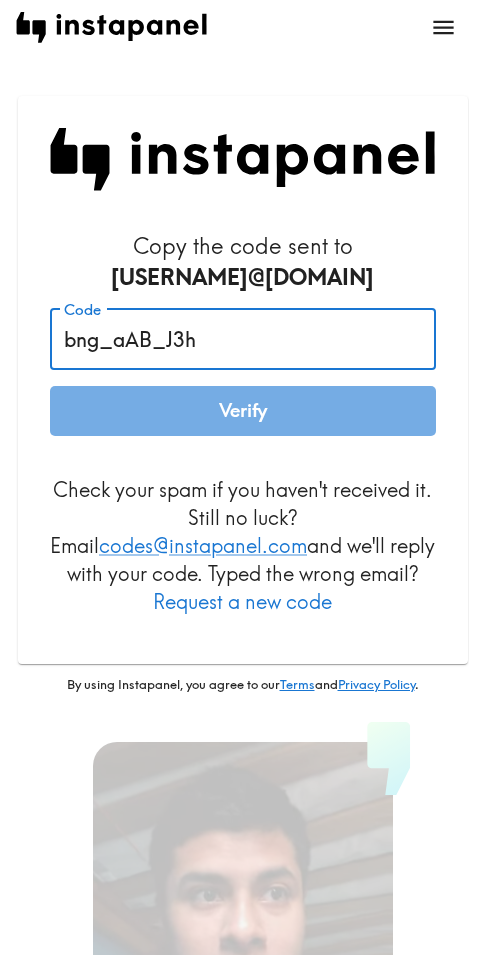 click on "Verify" at bounding box center (243, 411) 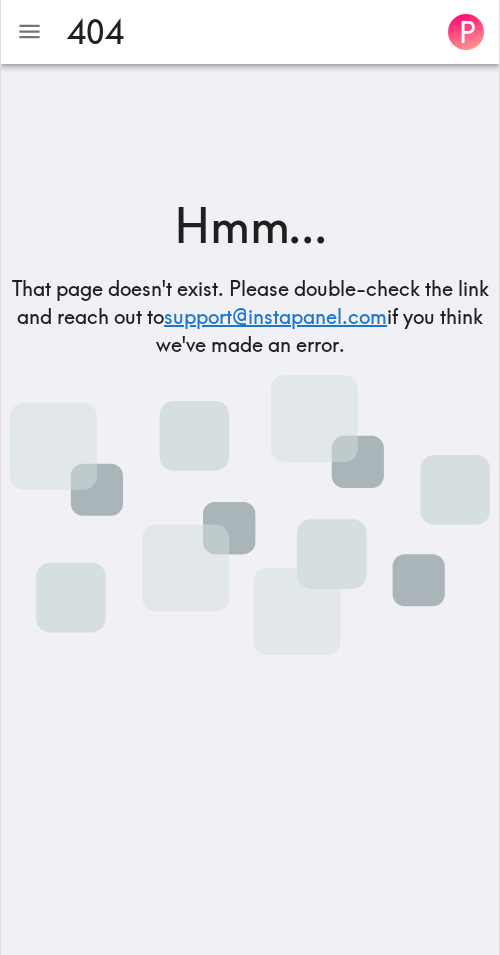 scroll, scrollTop: 0, scrollLeft: 0, axis: both 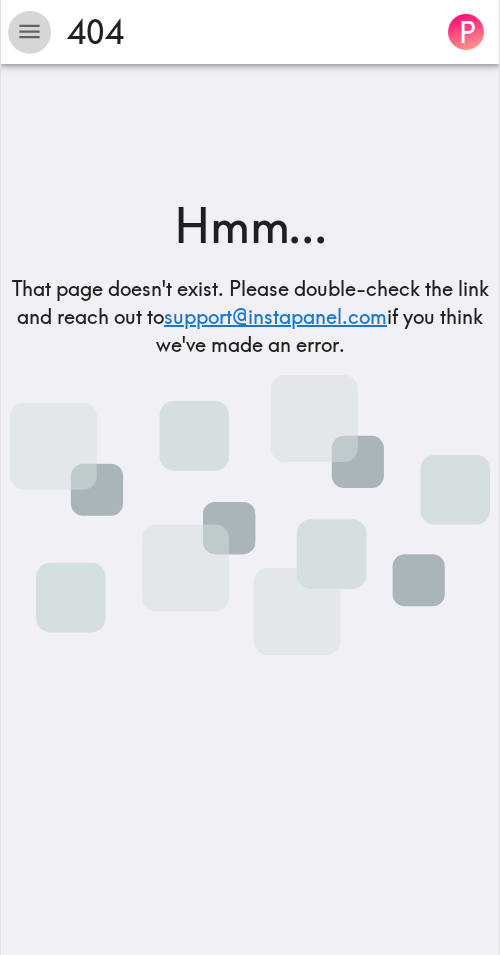 click 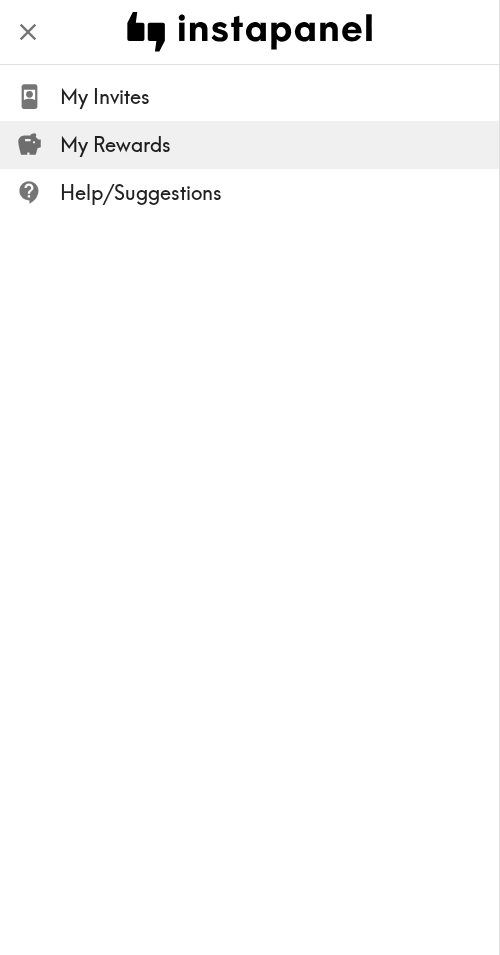 click on "My Rewards" at bounding box center [279, 145] 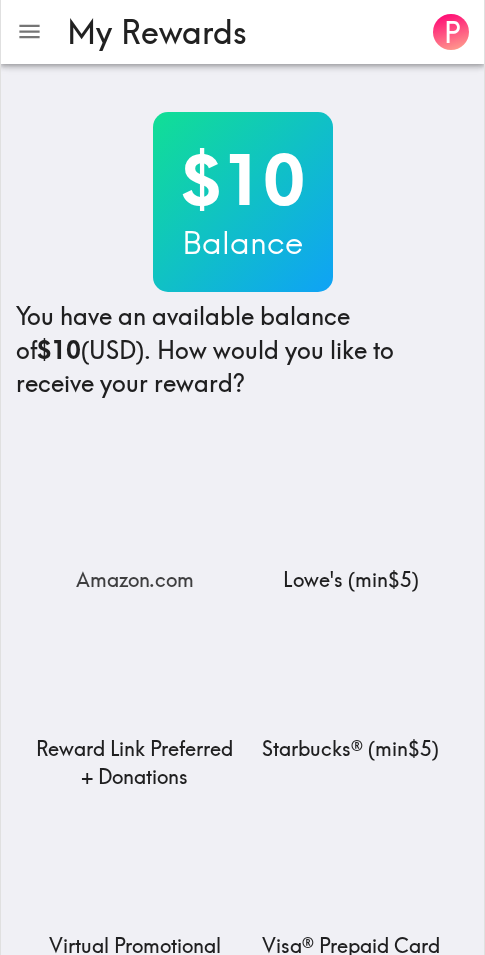 click at bounding box center [135, 503] 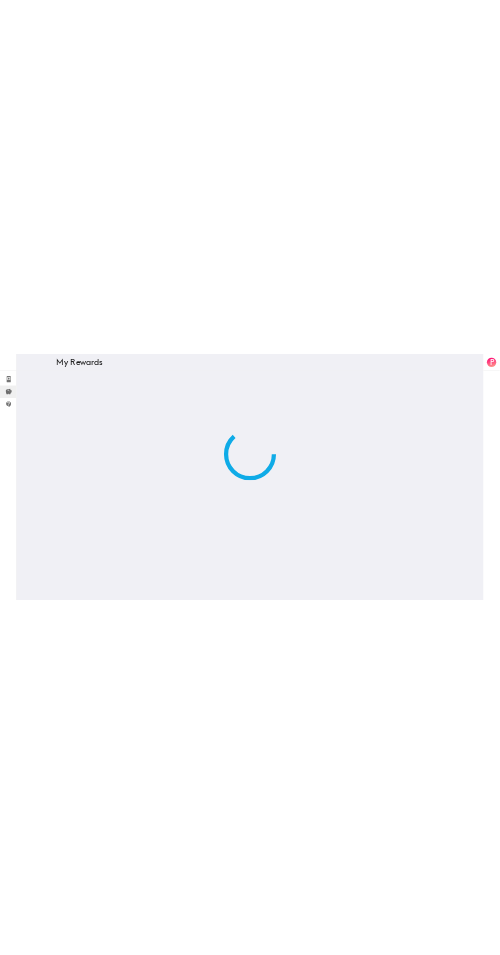 scroll, scrollTop: 0, scrollLeft: 0, axis: both 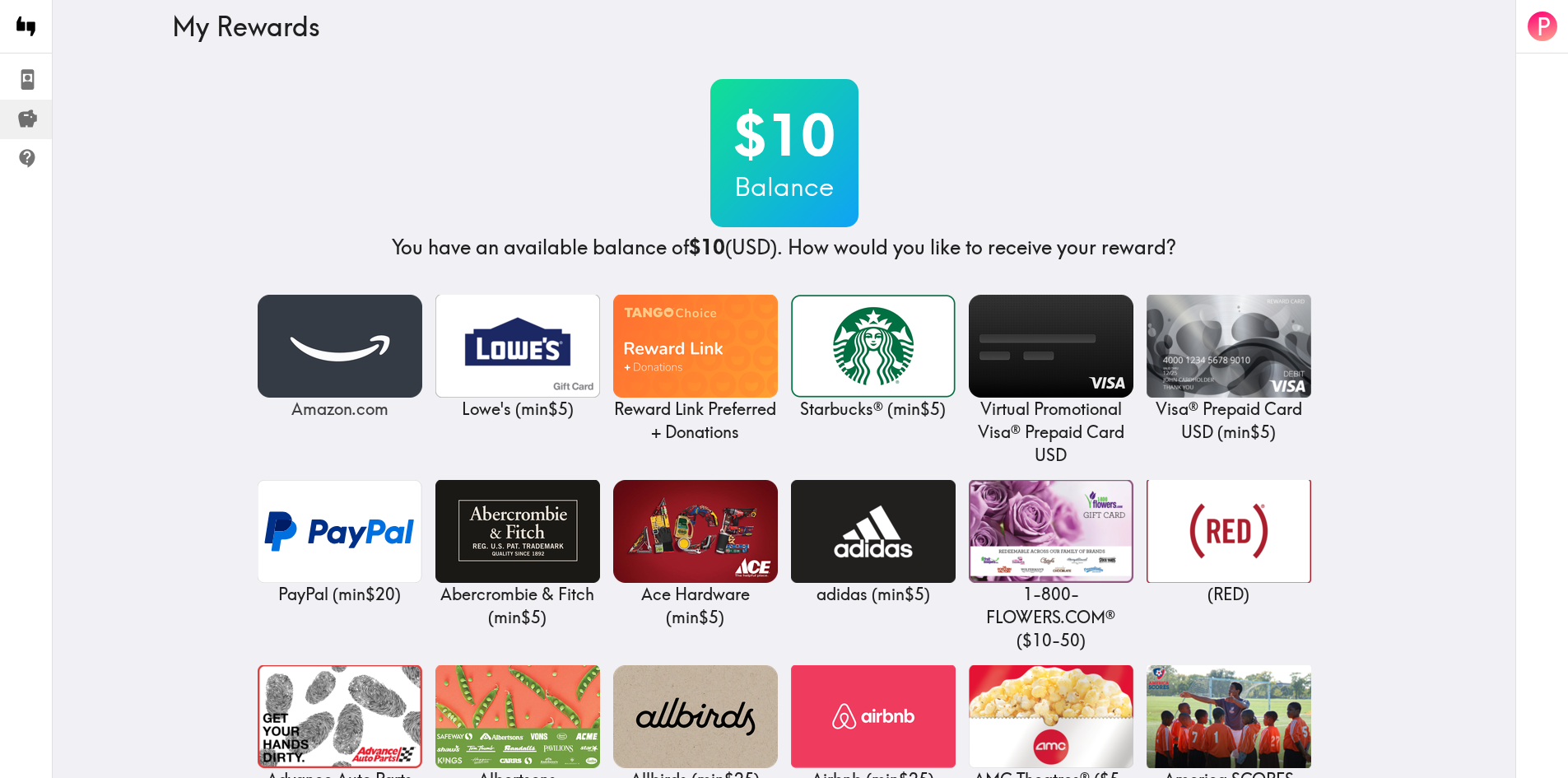 click at bounding box center [340, 346] 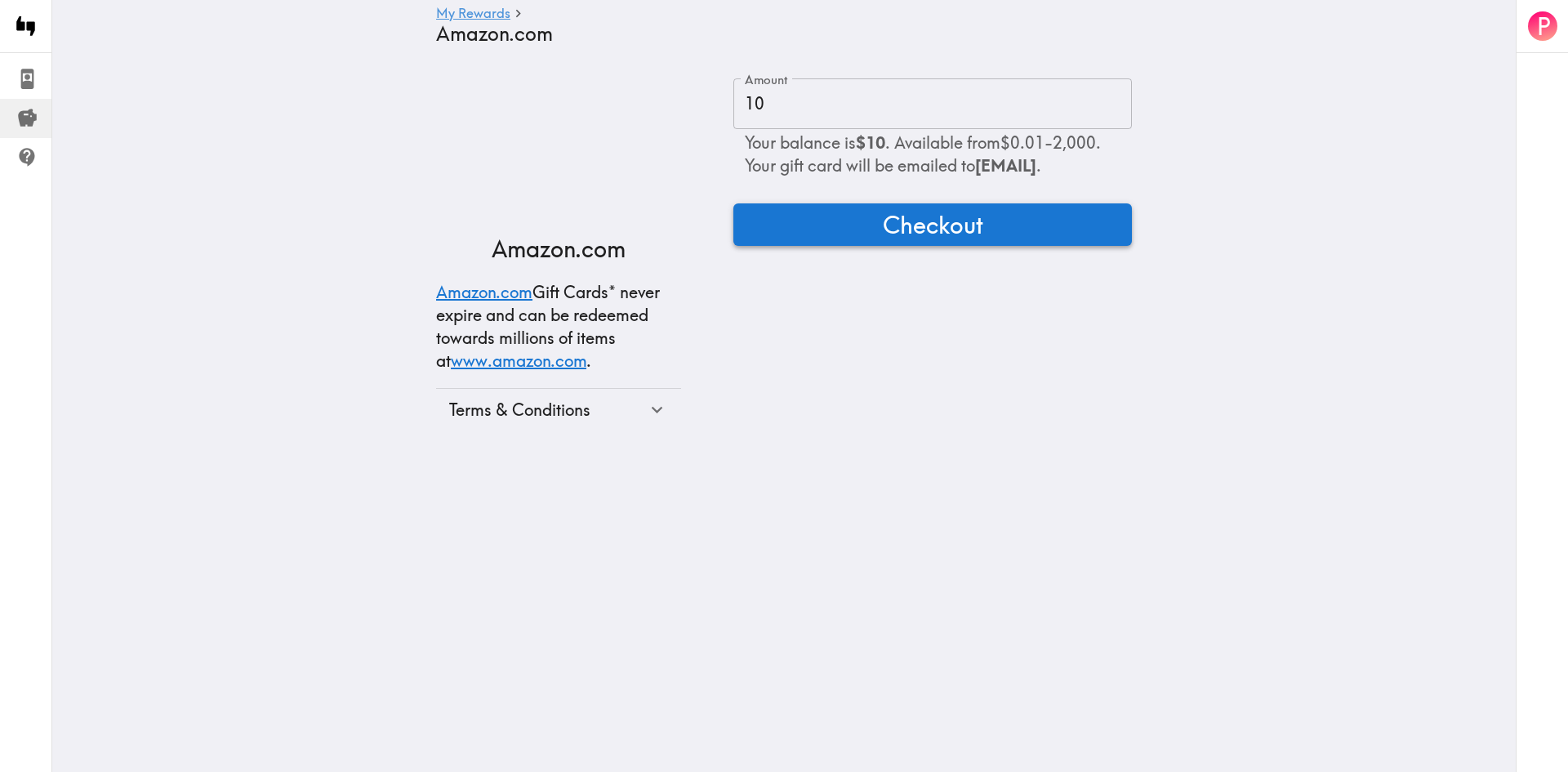 click on "Checkout" at bounding box center [933, 225] 